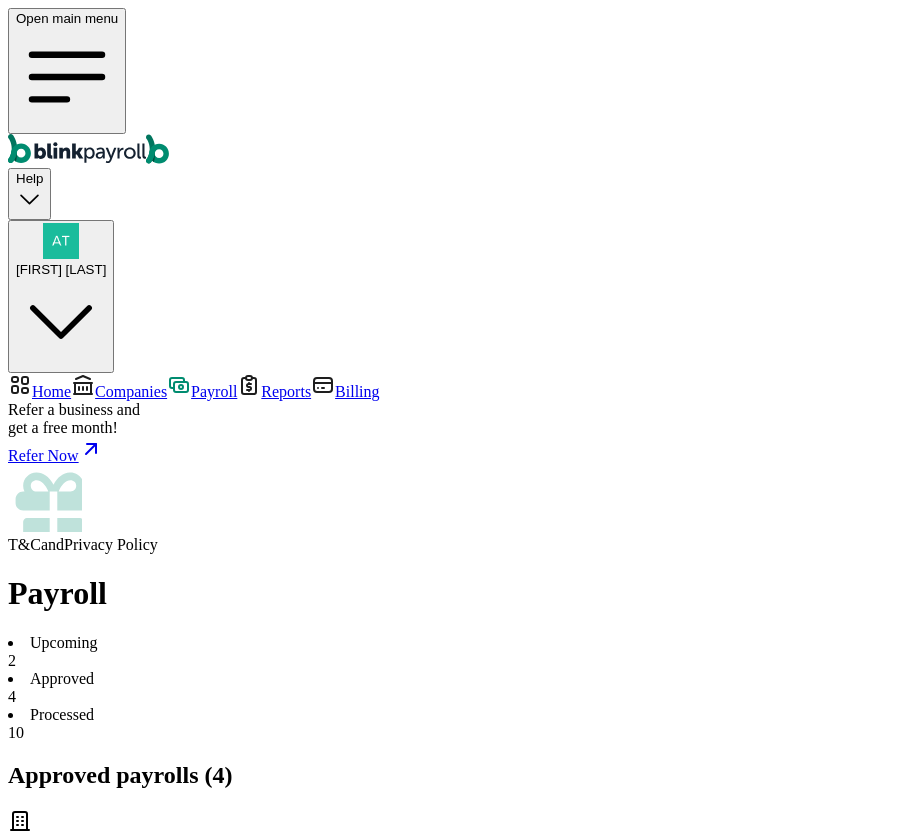 scroll, scrollTop: 0, scrollLeft: 0, axis: both 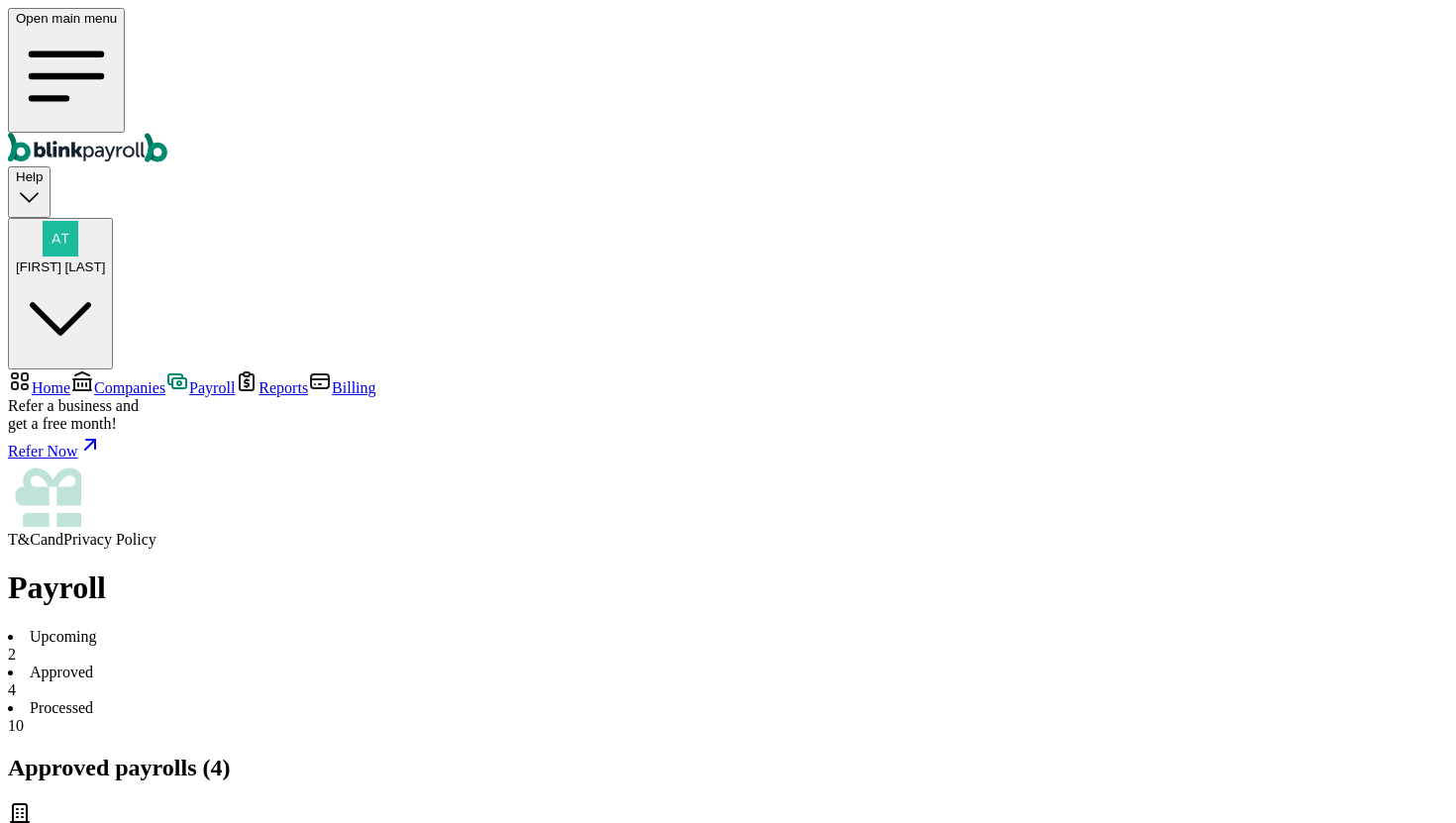 click on "[FIRST] [LAST]" at bounding box center (60, 266) 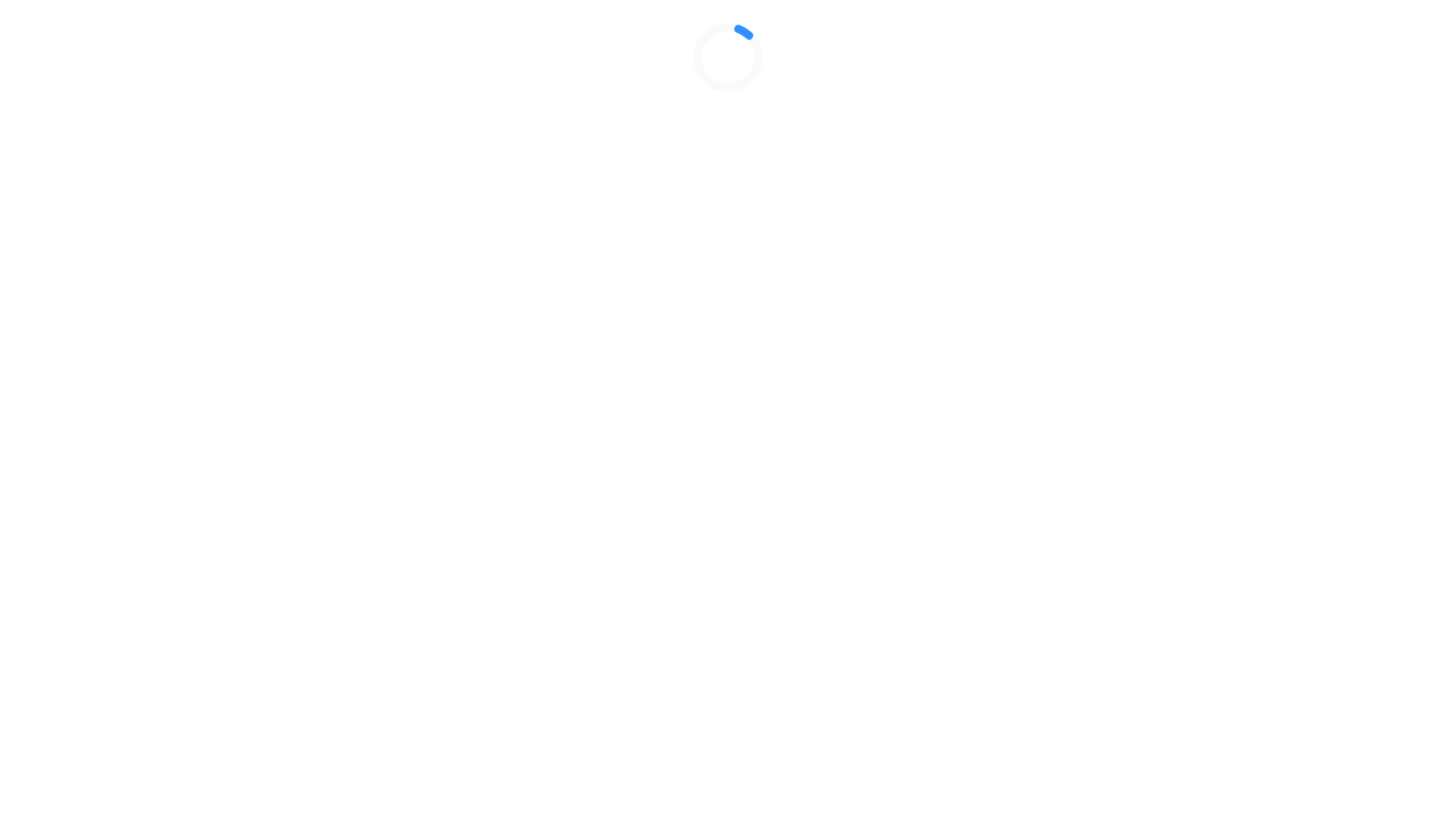 scroll, scrollTop: 0, scrollLeft: 0, axis: both 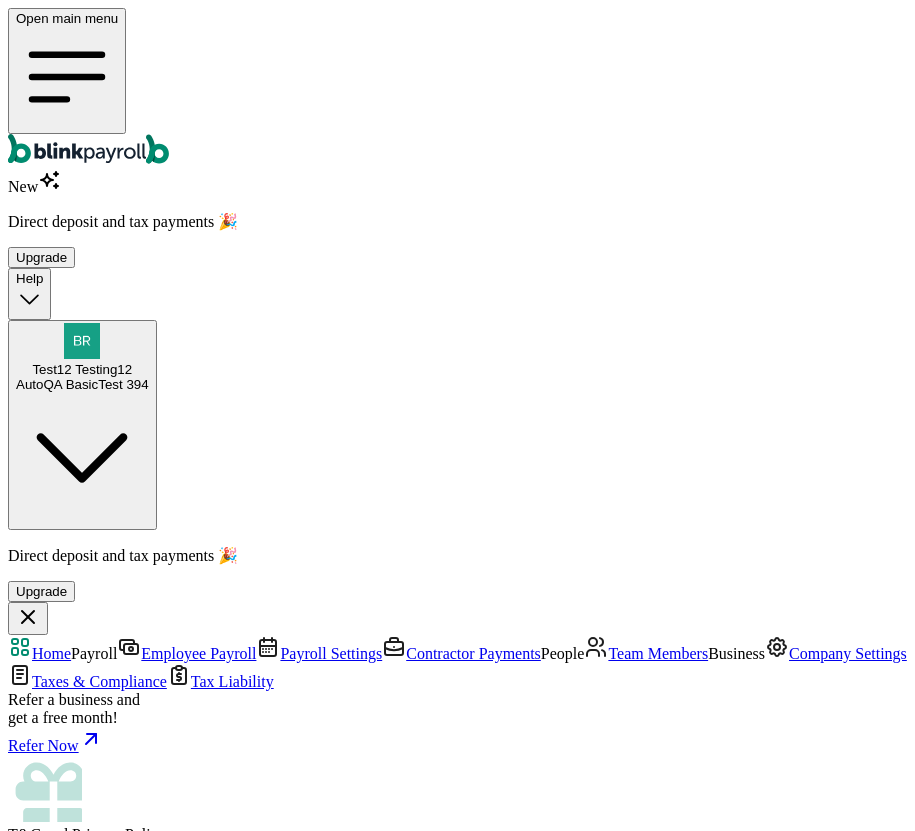 click on "Open main menu" at bounding box center [457, 88] 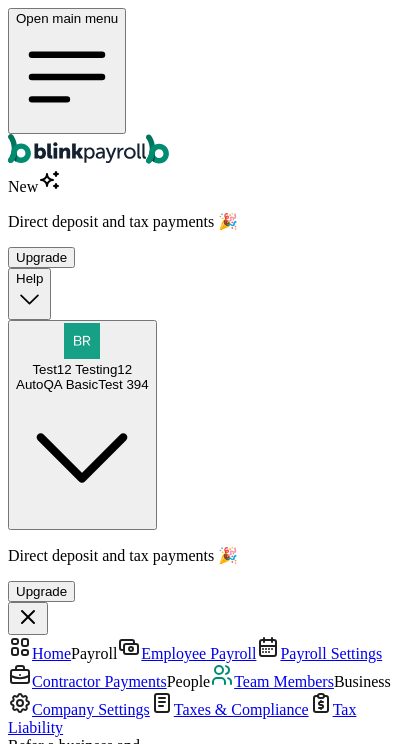 click on "Team Member type" at bounding box center (70, 2714) 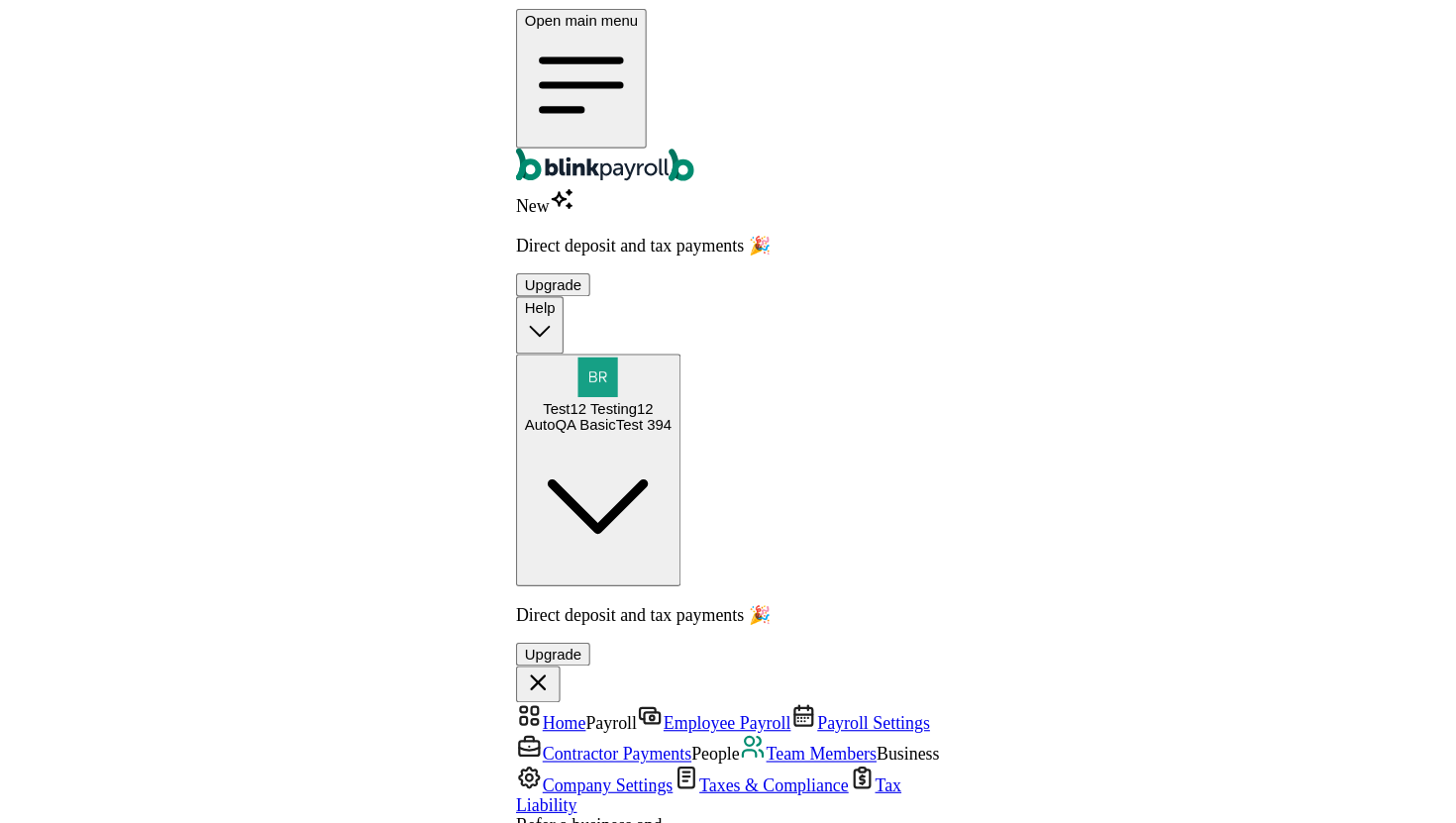 scroll, scrollTop: 0, scrollLeft: 0, axis: both 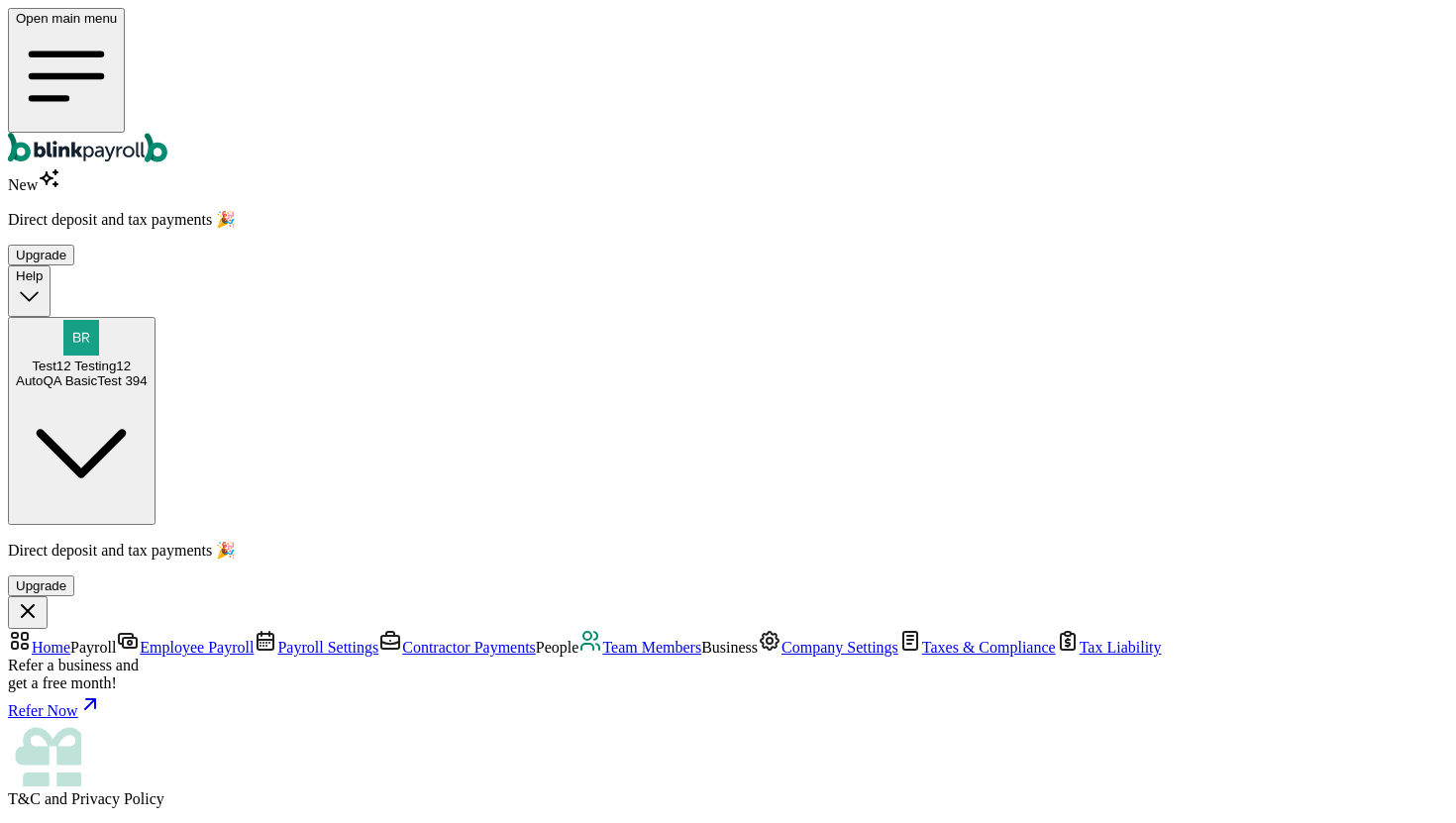 click on "Test12 Testing12" at bounding box center (81, 365) 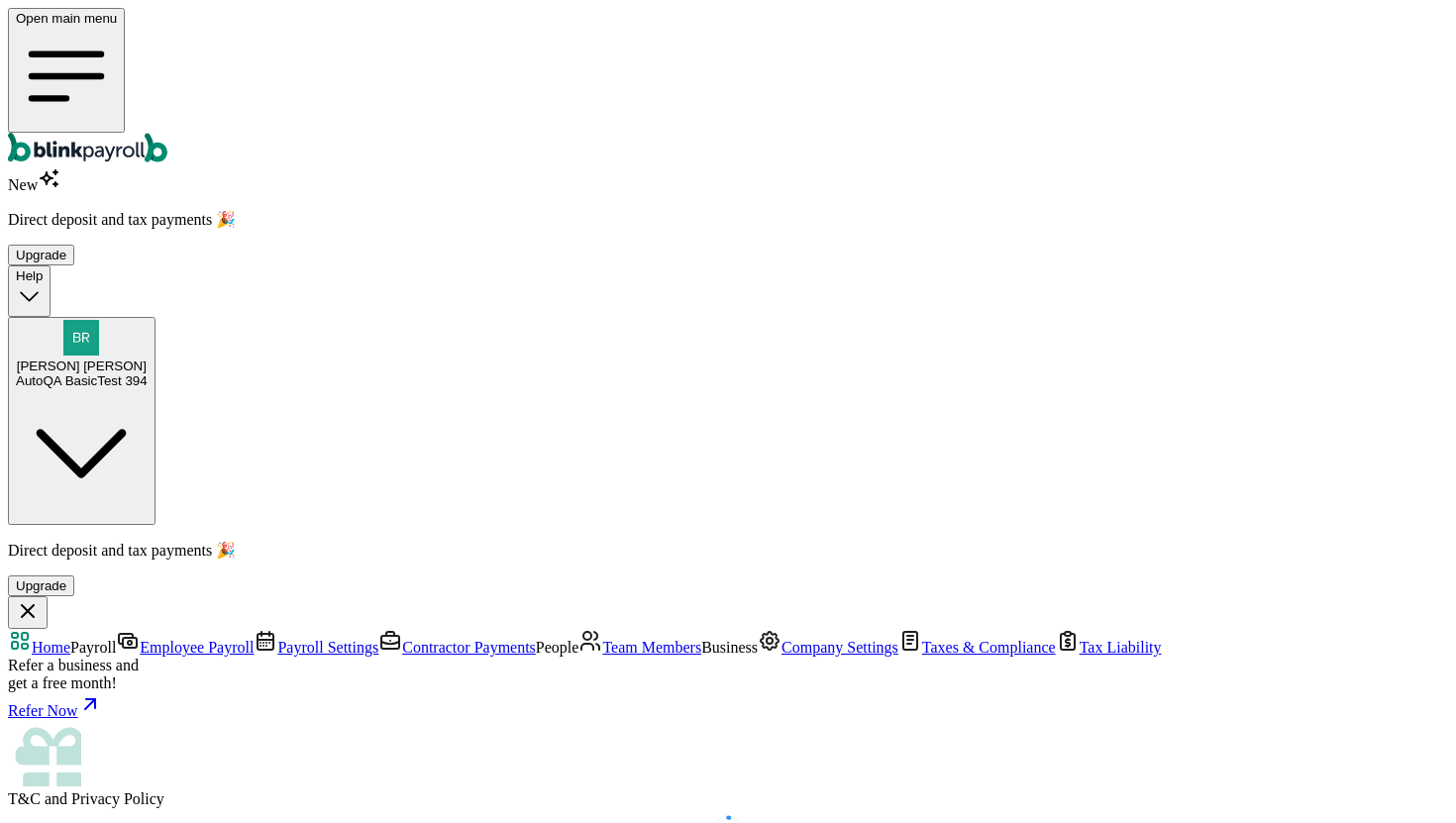 scroll, scrollTop: 0, scrollLeft: 0, axis: both 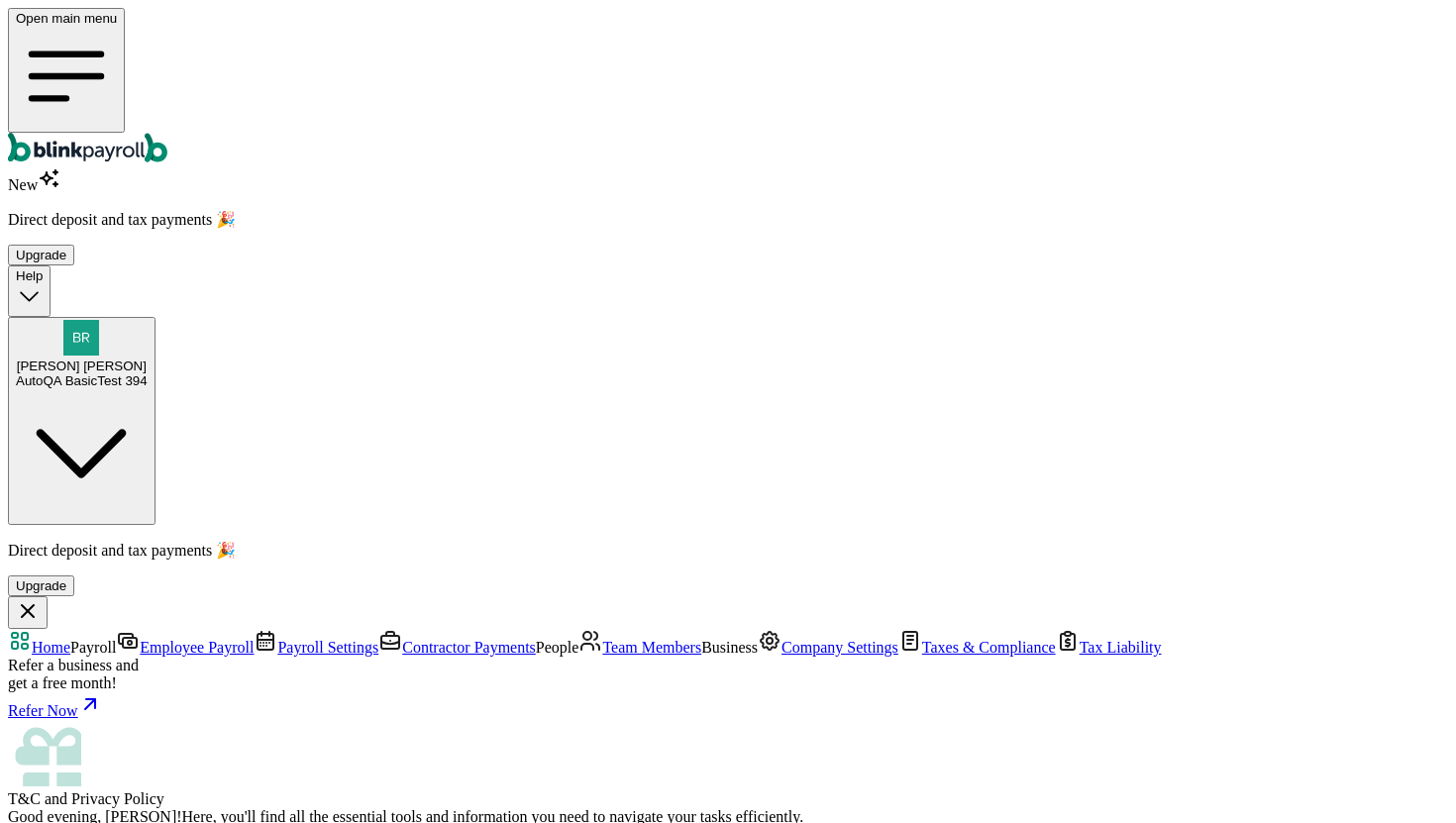 click on "Company Settings" at bounding box center [840, 647] 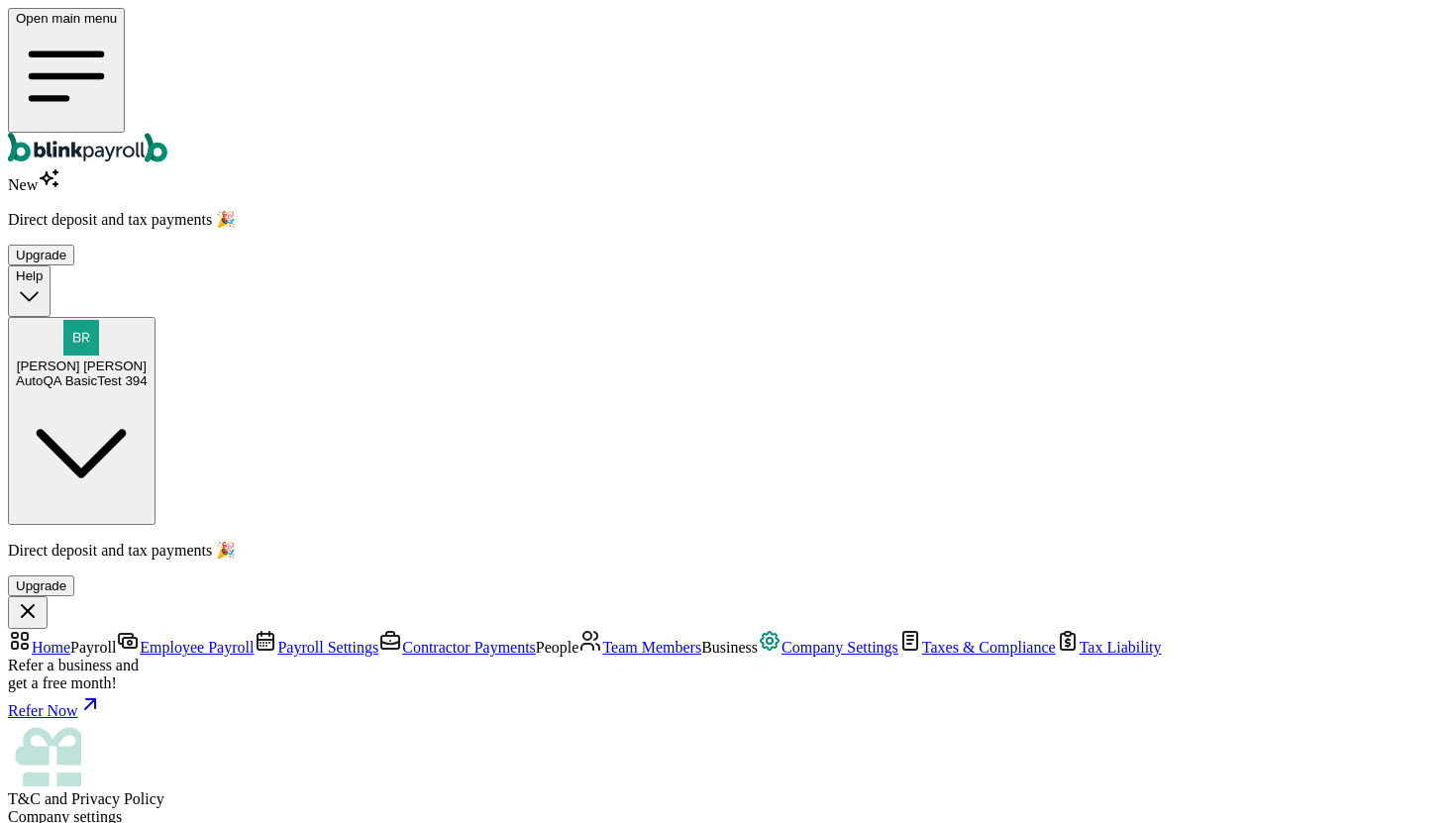 click on "Billing & Payment" at bounding box center [748, 904] 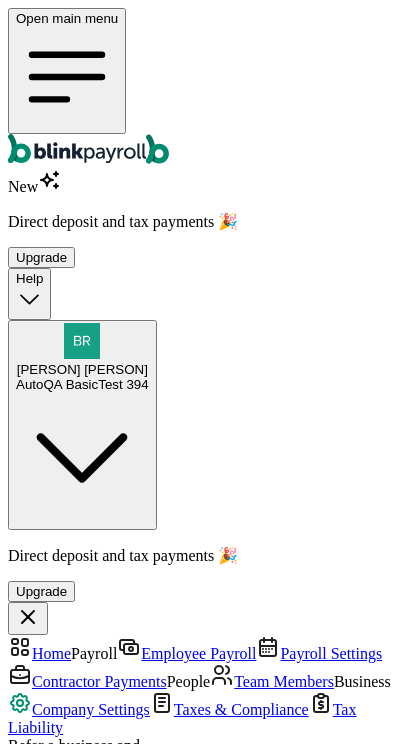 scroll, scrollTop: 35, scrollLeft: 0, axis: vertical 